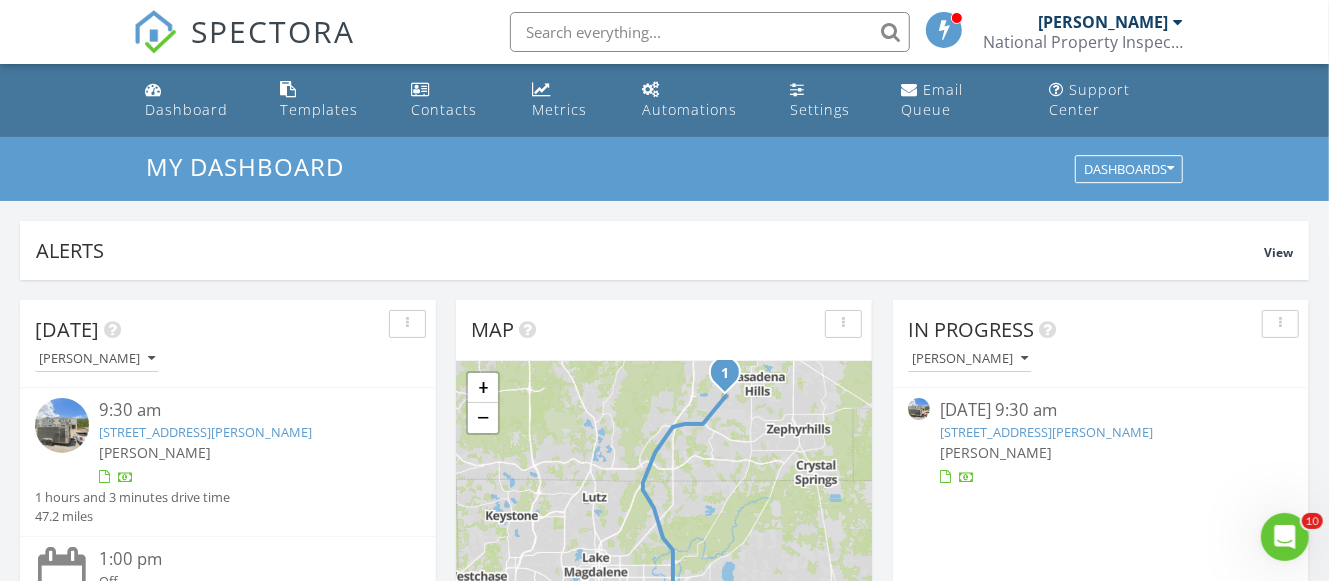 scroll, scrollTop: 0, scrollLeft: 0, axis: both 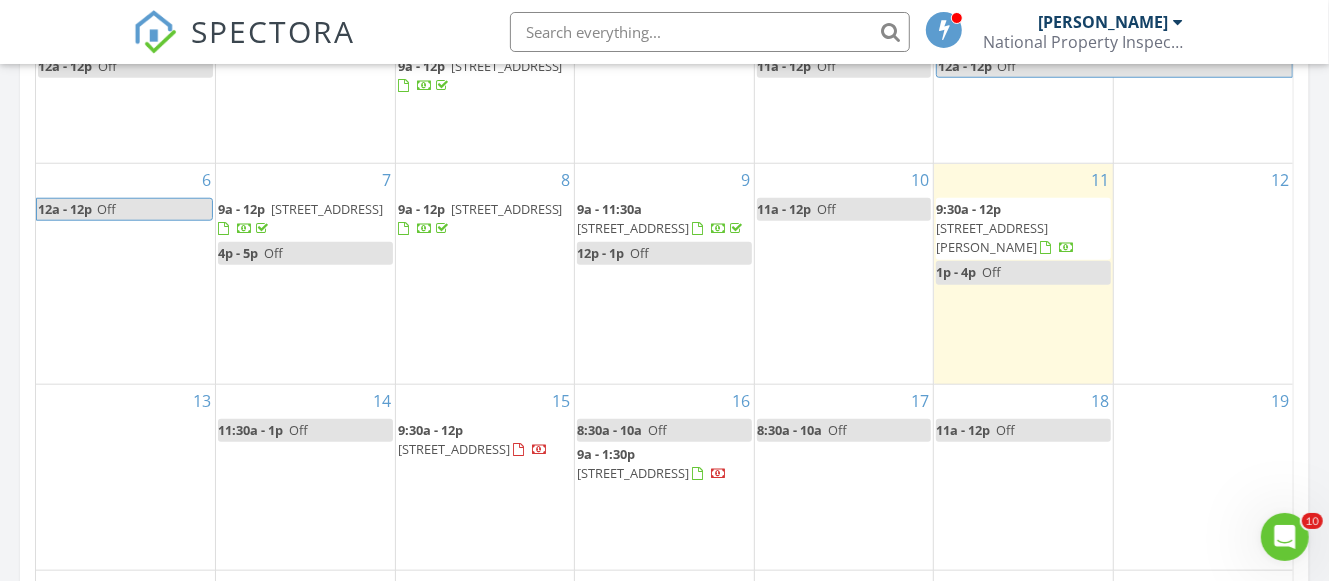 click on "9a - 12p
5974 Mangrove Creek Rd, Wimauma 33598" at bounding box center (485, 219) 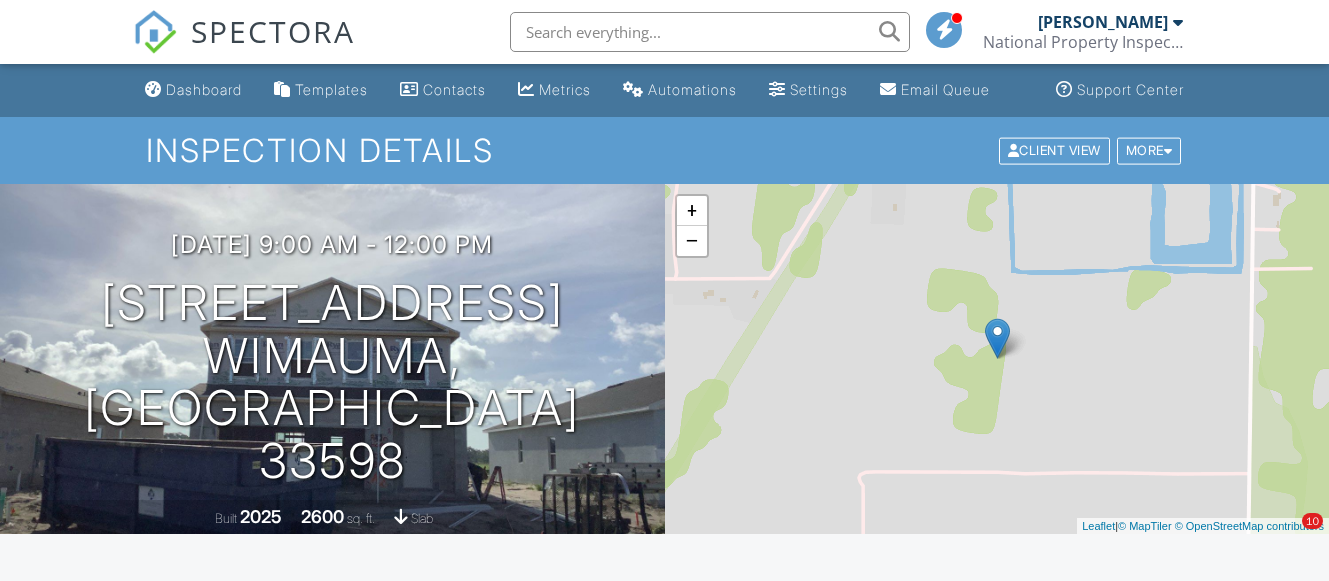 scroll, scrollTop: 0, scrollLeft: 0, axis: both 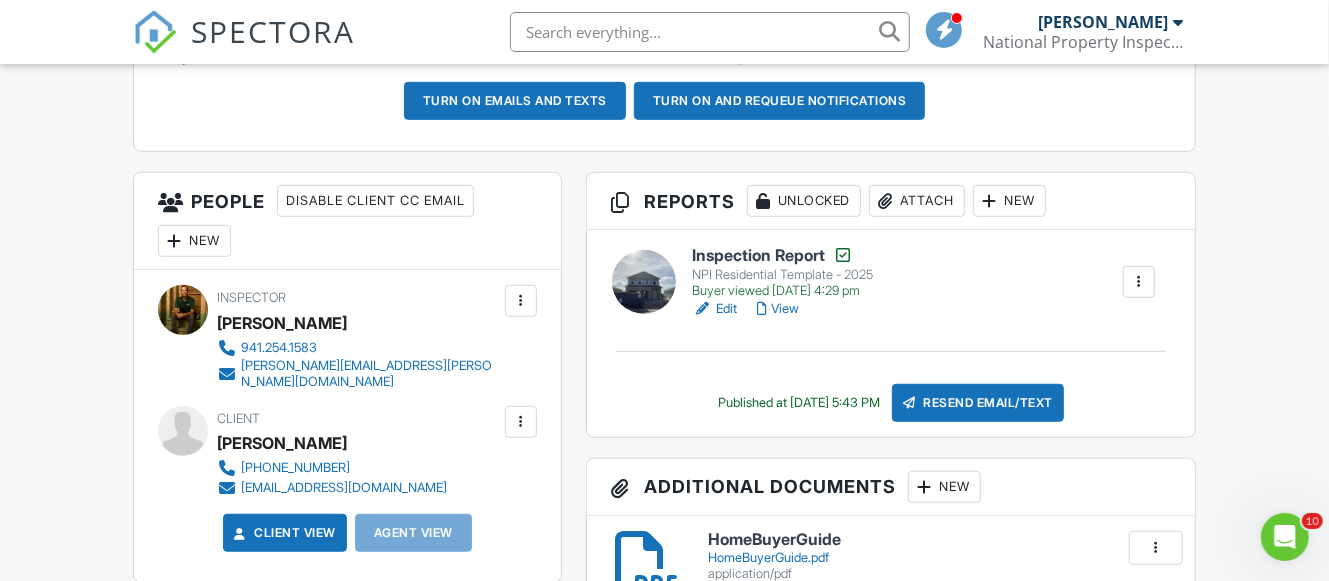 click on "Sang Nguyen" at bounding box center (282, 443) 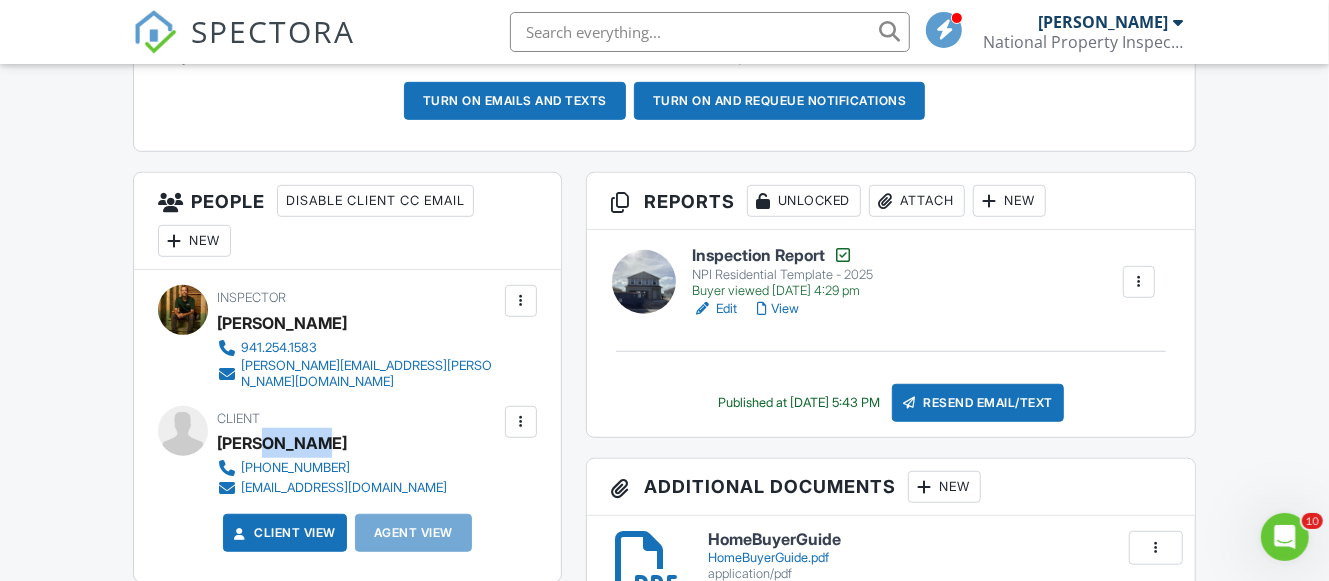 click on "Sang Nguyen" at bounding box center (282, 443) 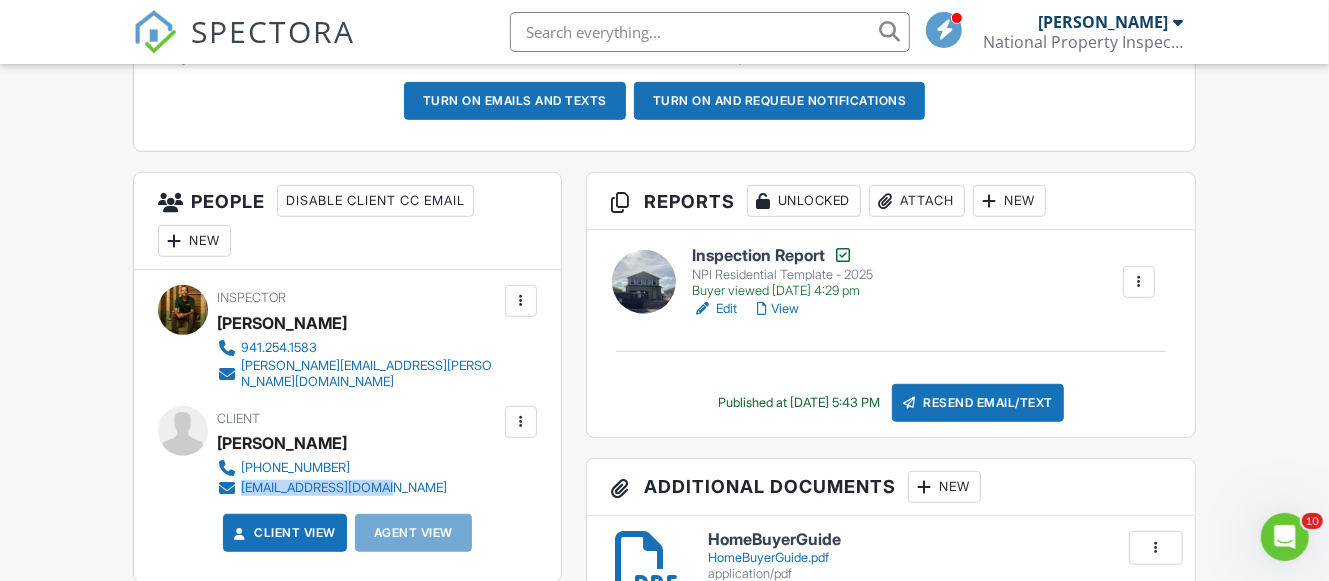 drag, startPoint x: 400, startPoint y: 496, endPoint x: 242, endPoint y: 502, distance: 158.11388 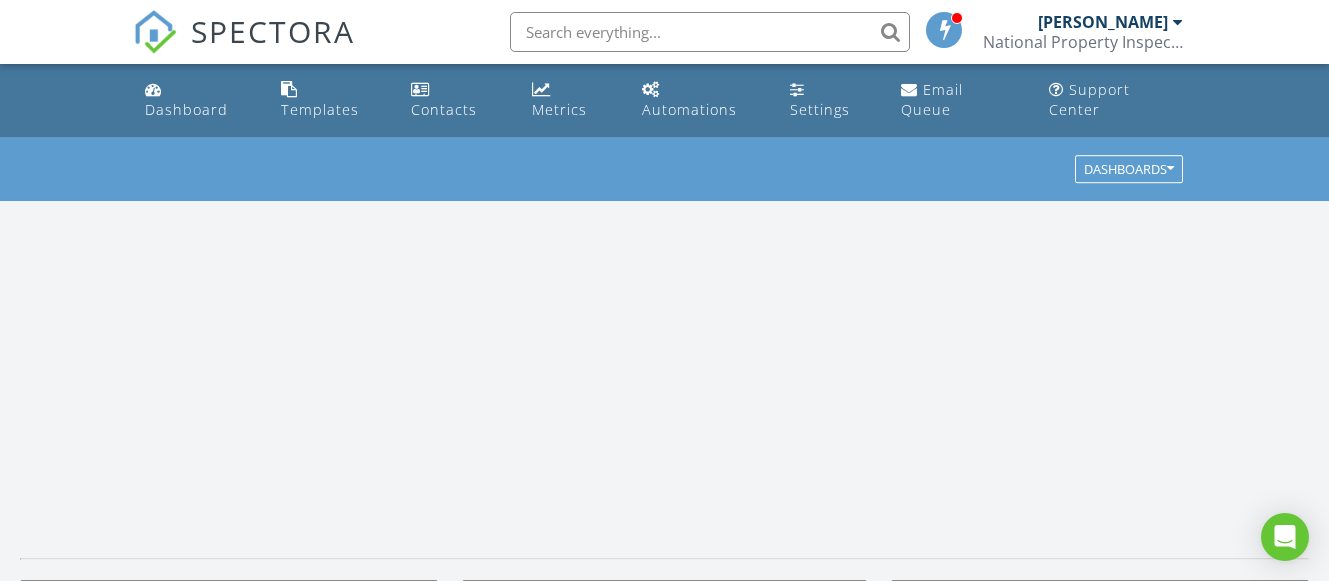 scroll, scrollTop: 0, scrollLeft: 0, axis: both 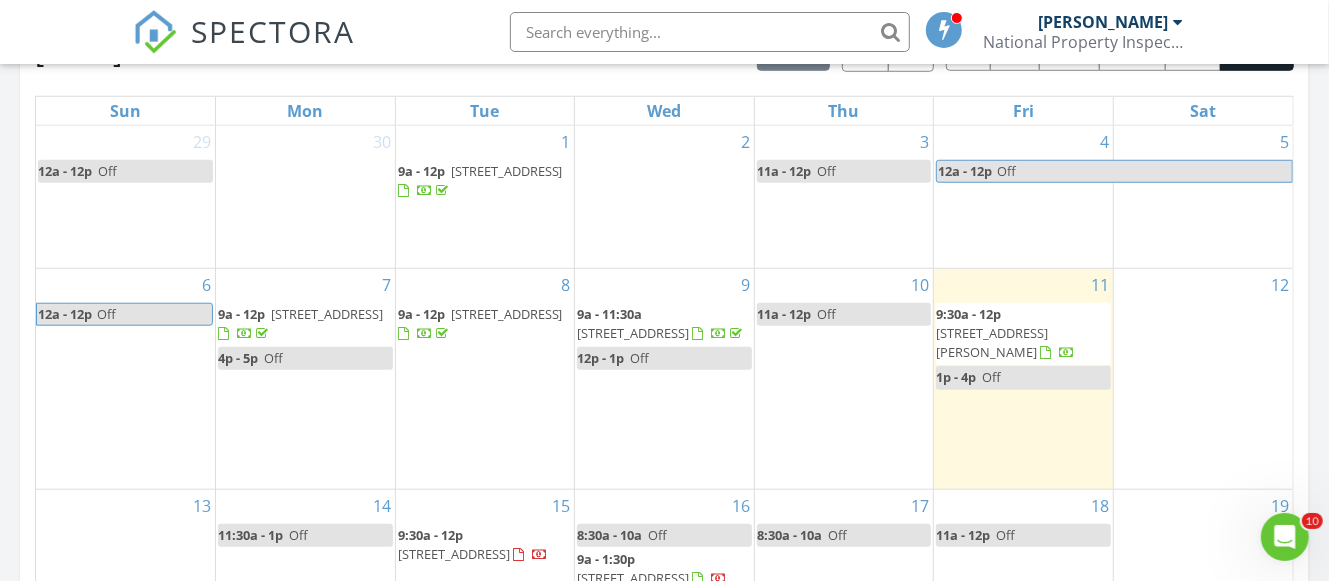 click on "73 Leisure Way, Palmetto 34221" at bounding box center [633, 333] 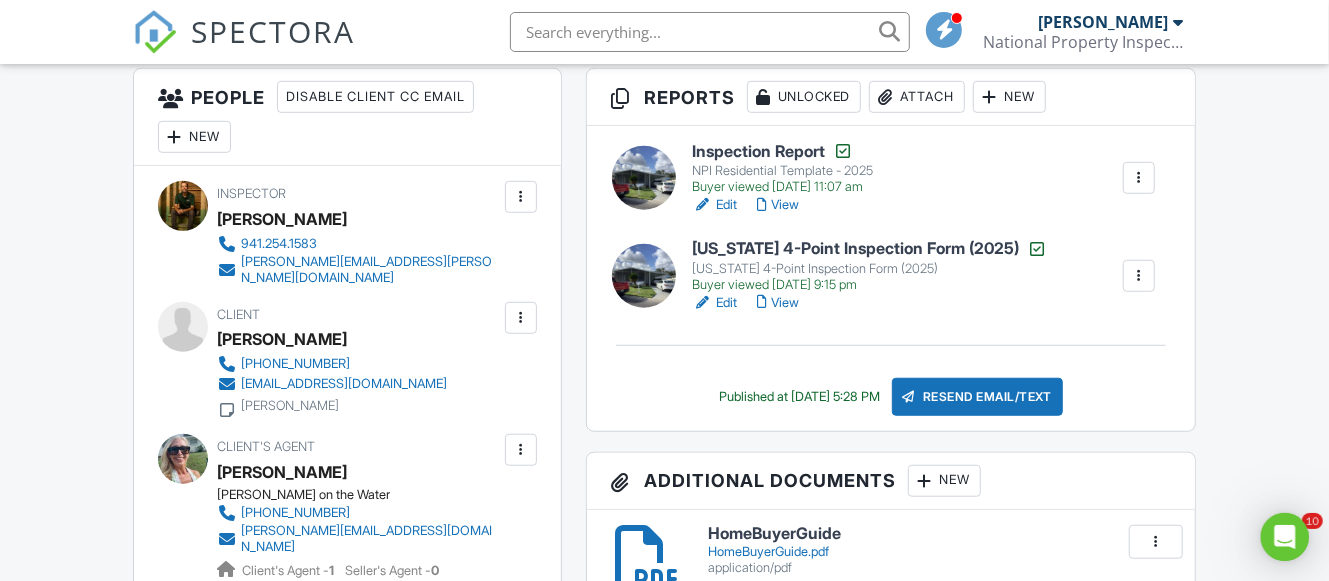scroll, scrollTop: 0, scrollLeft: 0, axis: both 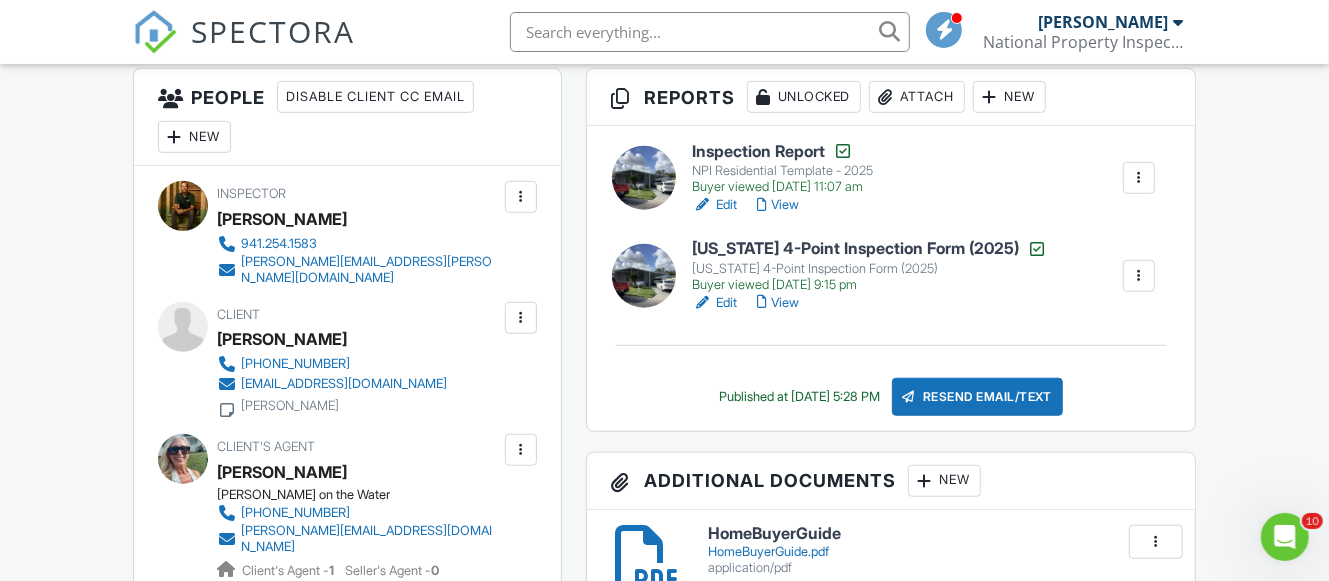 click on "Mark Roehr" at bounding box center [282, 339] 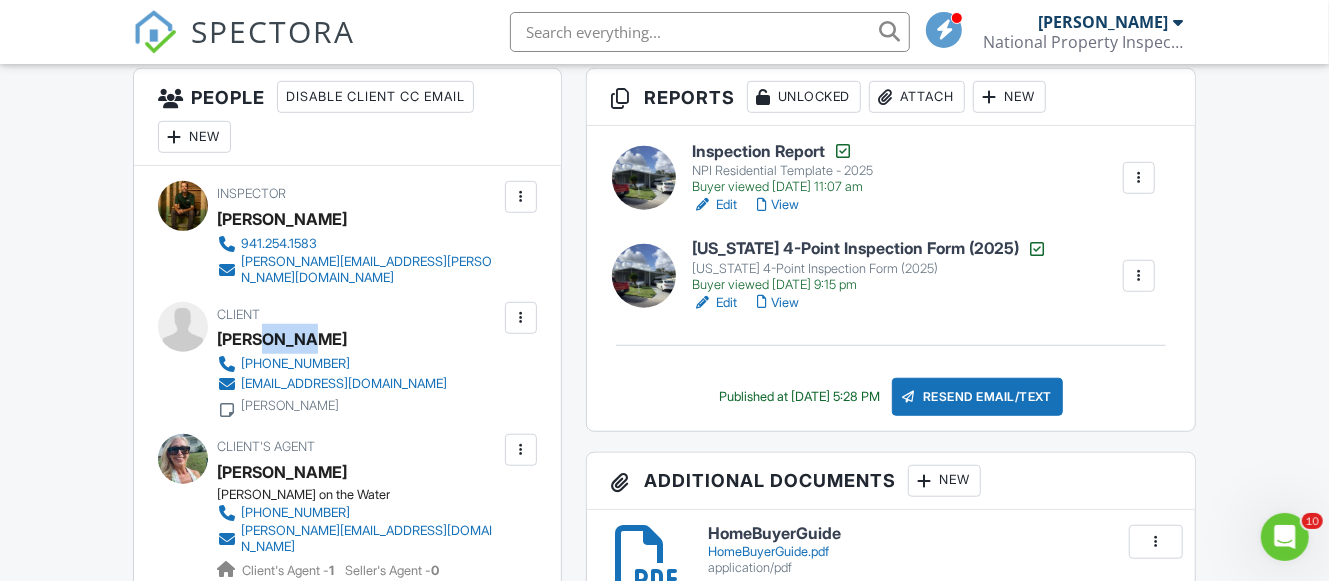 click on "Mark Roehr" at bounding box center [282, 339] 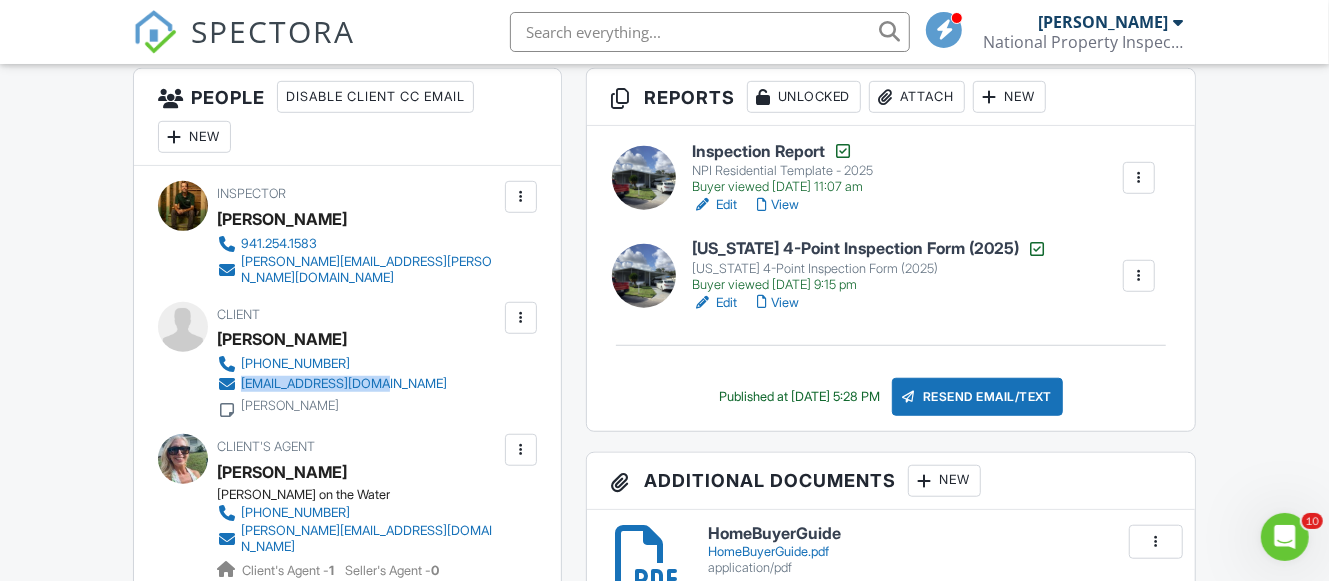 drag, startPoint x: 383, startPoint y: 393, endPoint x: 271, endPoint y: 370, distance: 114.33722 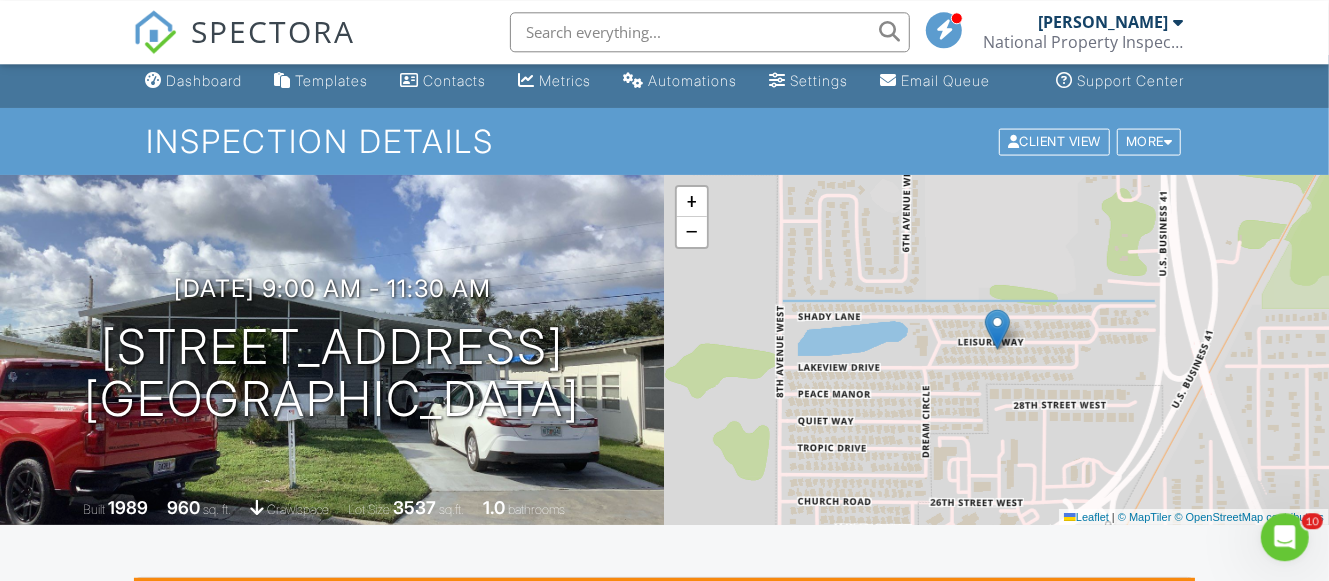 scroll, scrollTop: 0, scrollLeft: 0, axis: both 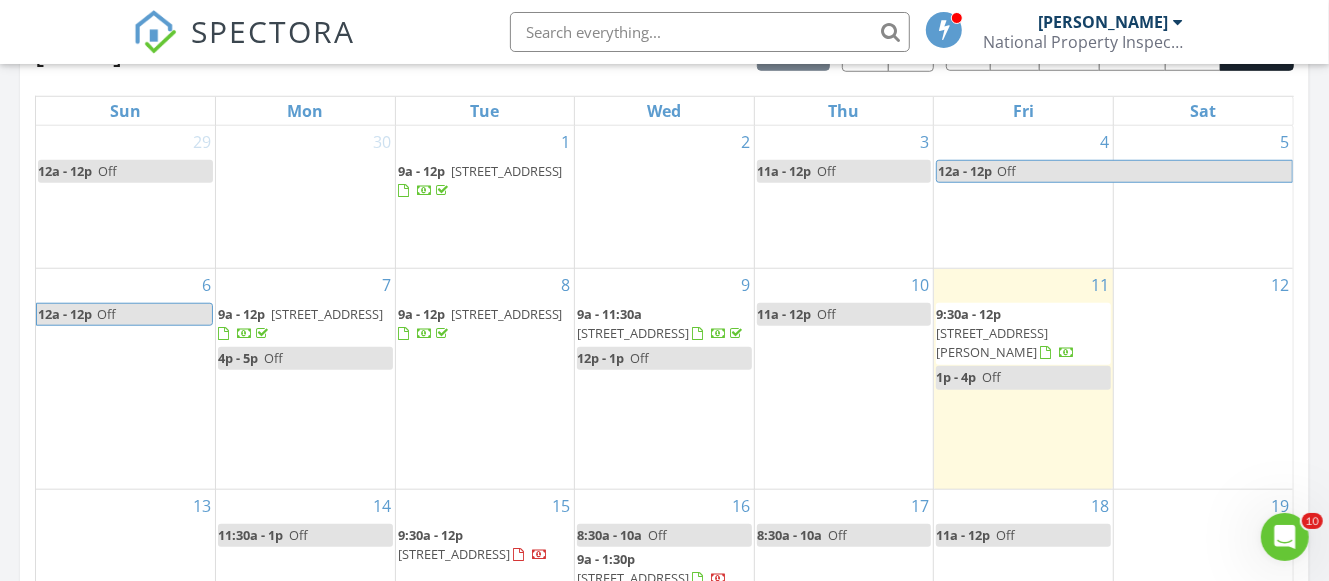 click on "[STREET_ADDRESS]" at bounding box center (327, 314) 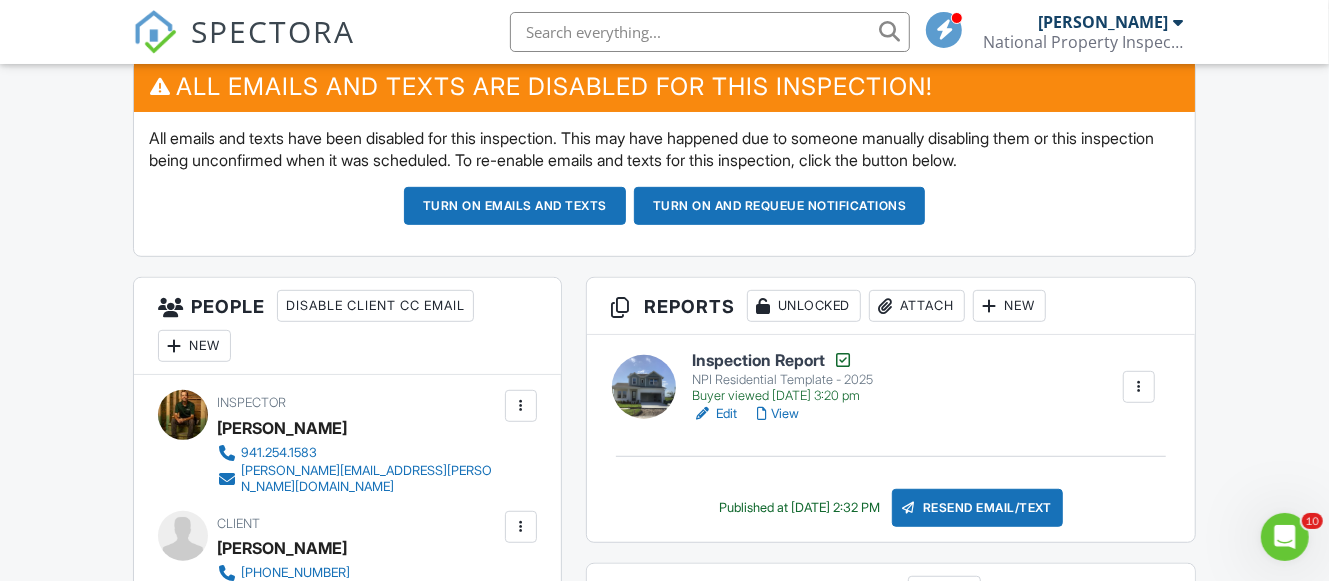 scroll, scrollTop: 0, scrollLeft: 0, axis: both 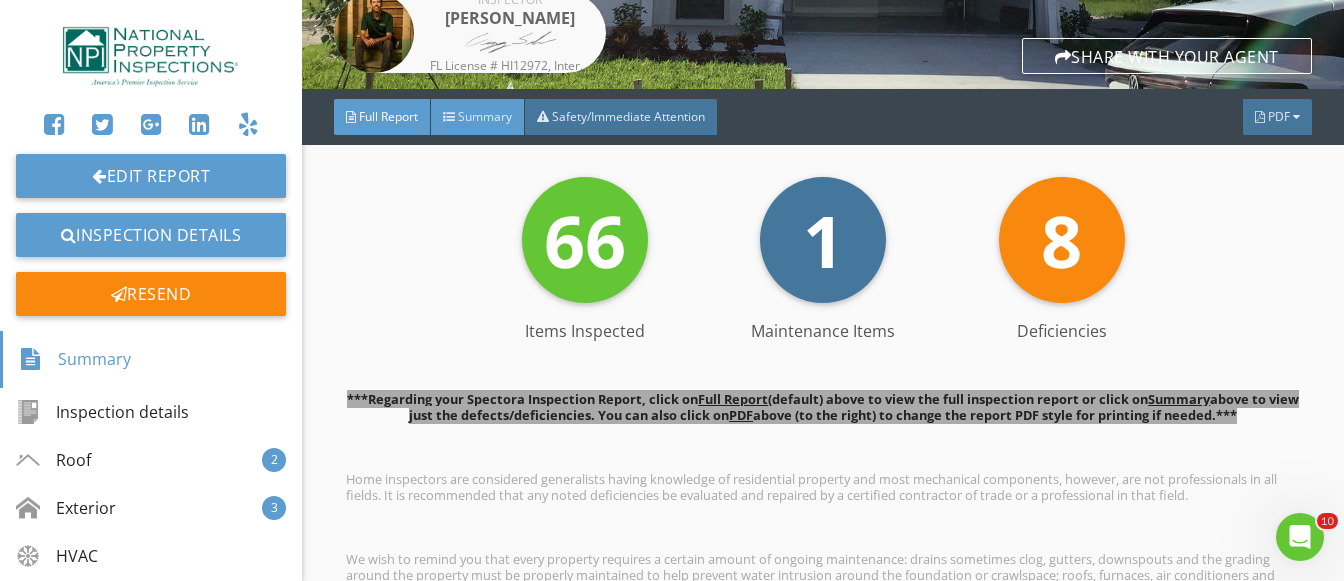 click on "Summary" at bounding box center (485, 116) 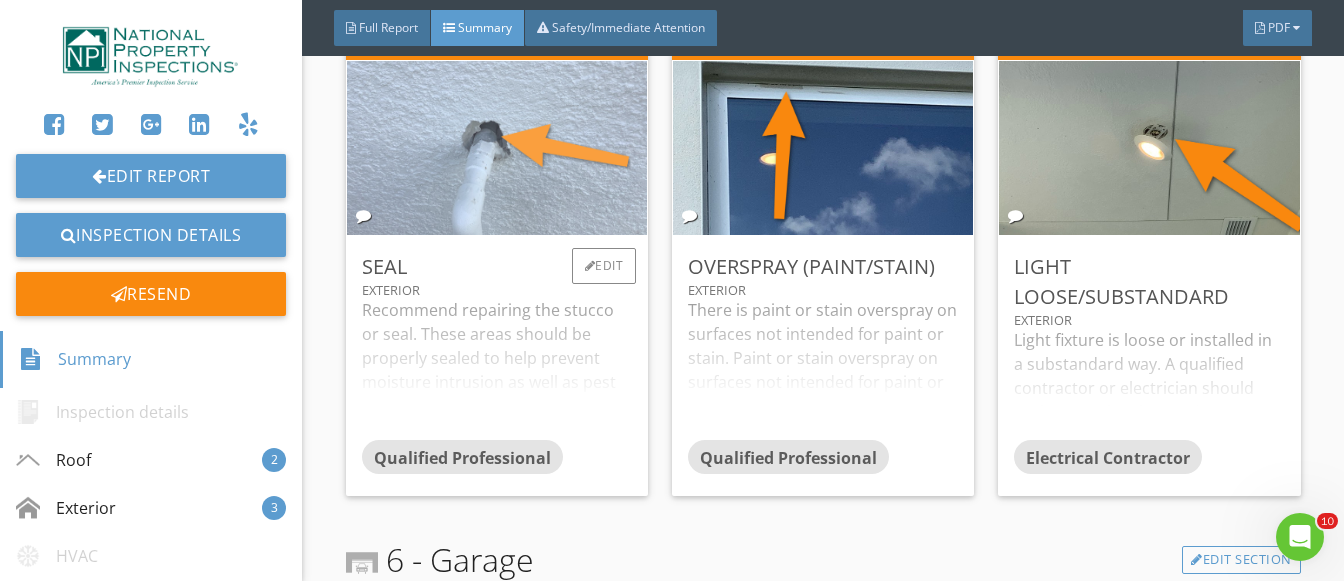 scroll, scrollTop: 1958, scrollLeft: 0, axis: vertical 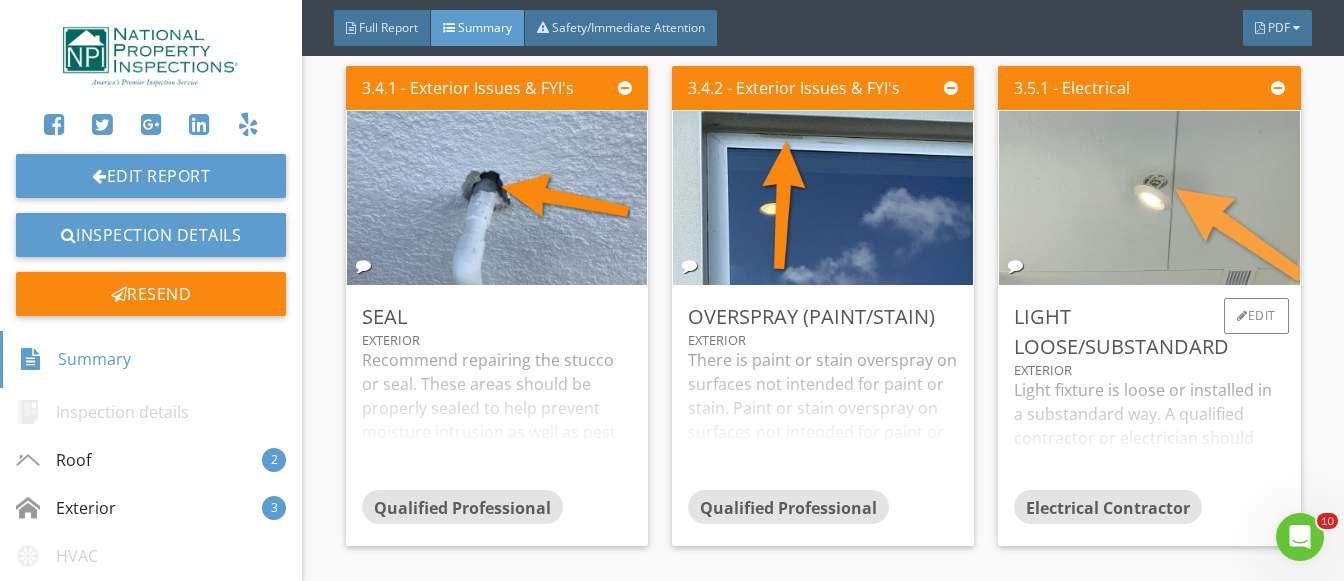 click at bounding box center (1149, 198) 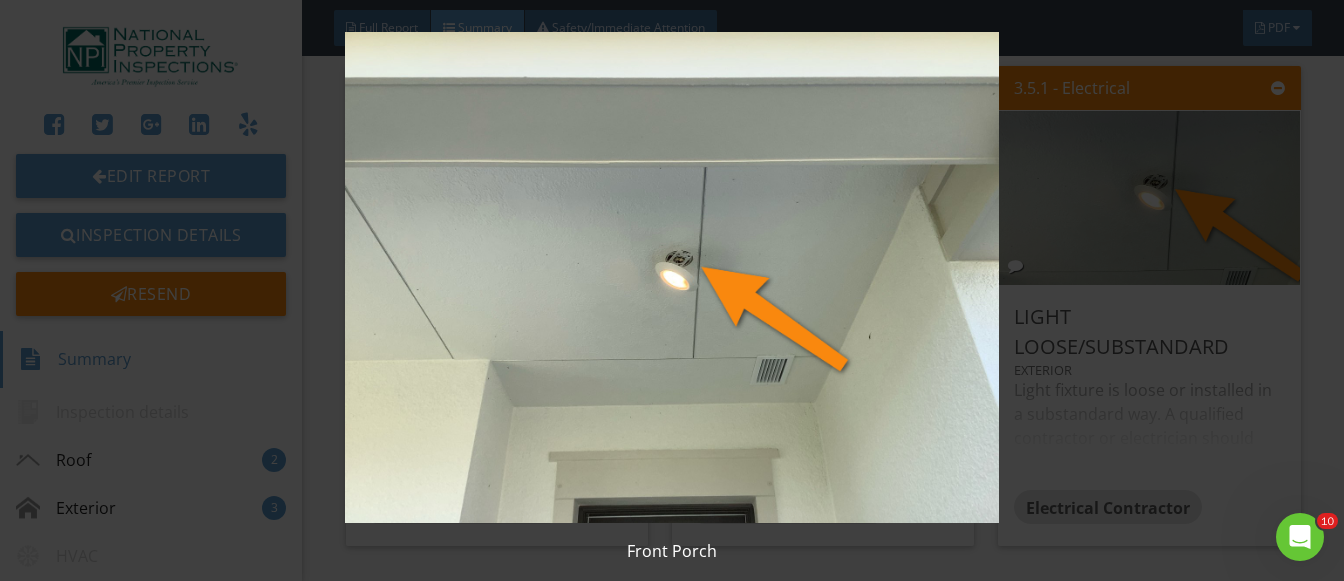click at bounding box center (672, 277) 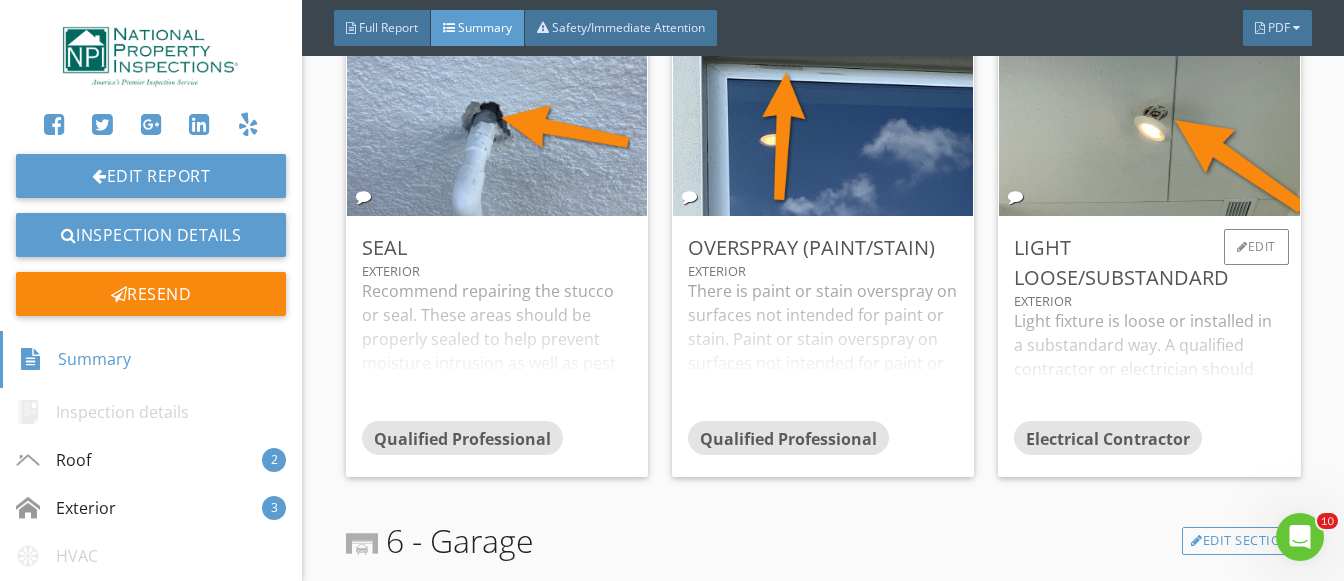scroll, scrollTop: 2088, scrollLeft: 0, axis: vertical 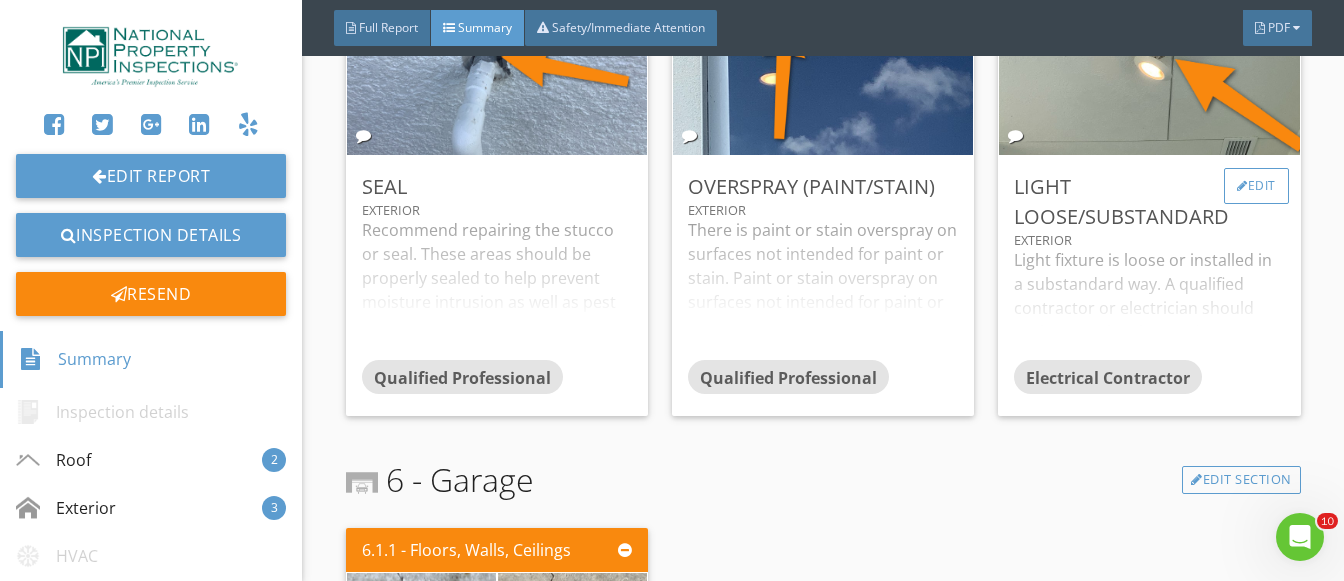 click on "Edit" at bounding box center (1256, 186) 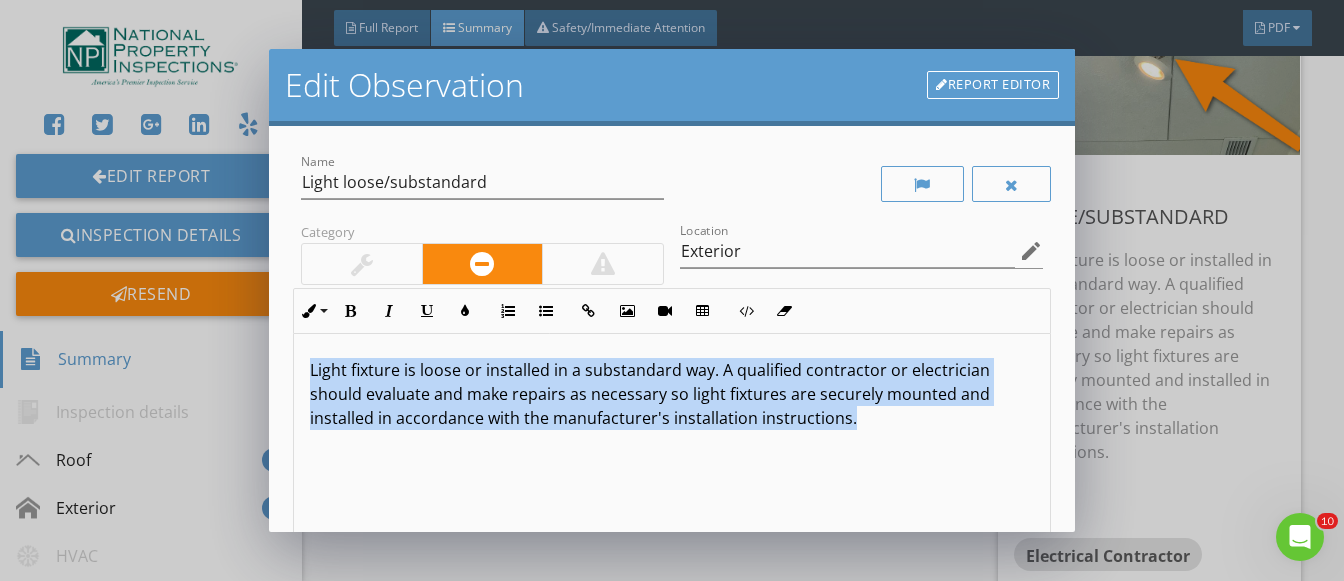 drag, startPoint x: 861, startPoint y: 414, endPoint x: 286, endPoint y: 358, distance: 577.7205 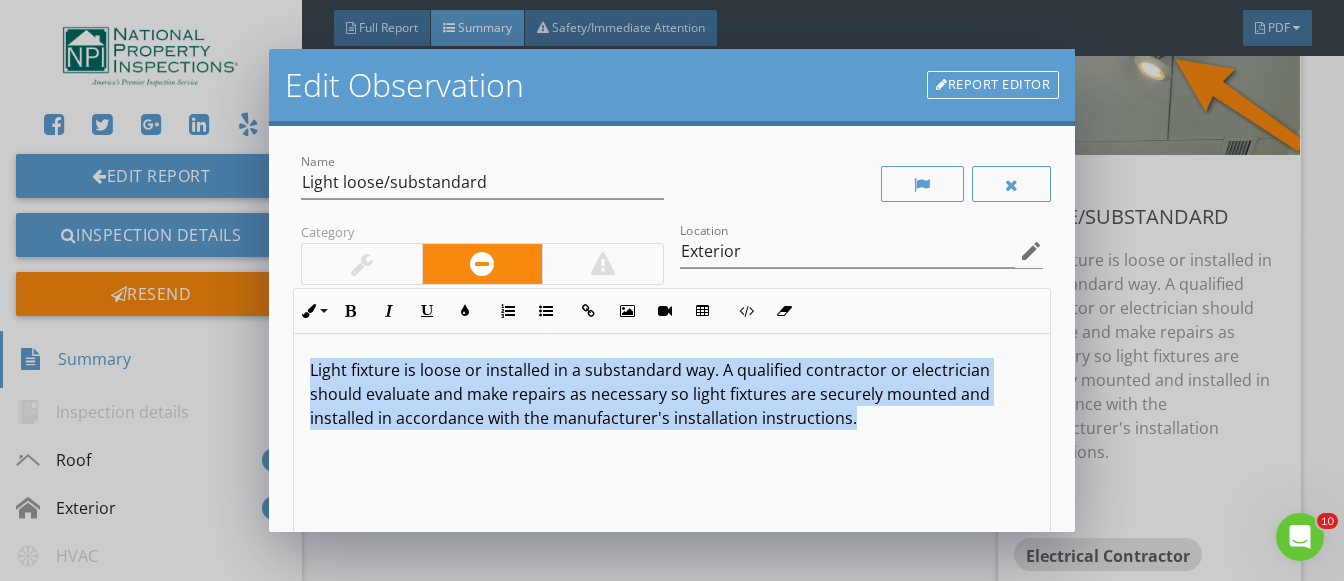 click on "Light fixture is loose or installed in a substandard way. A qualified contractor or electrician should evaluate and make repairs as necessary so light fixtures are securely mounted and installed in accordance with the manufacturer's installation instructions." at bounding box center [672, 492] 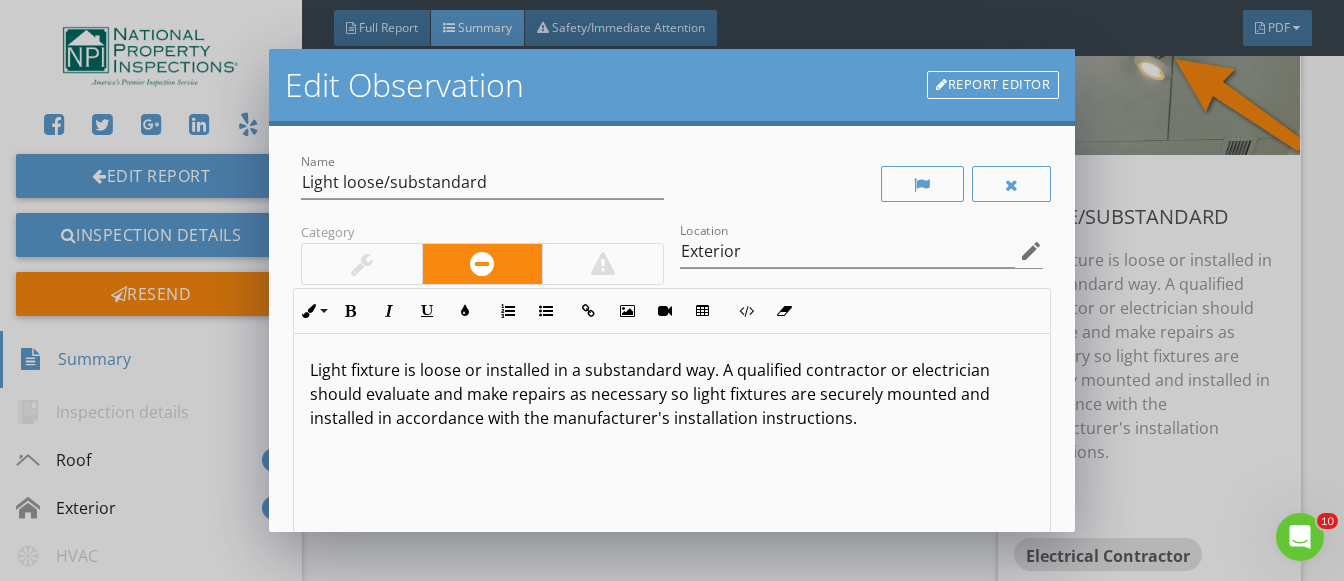 scroll, scrollTop: 1, scrollLeft: 0, axis: vertical 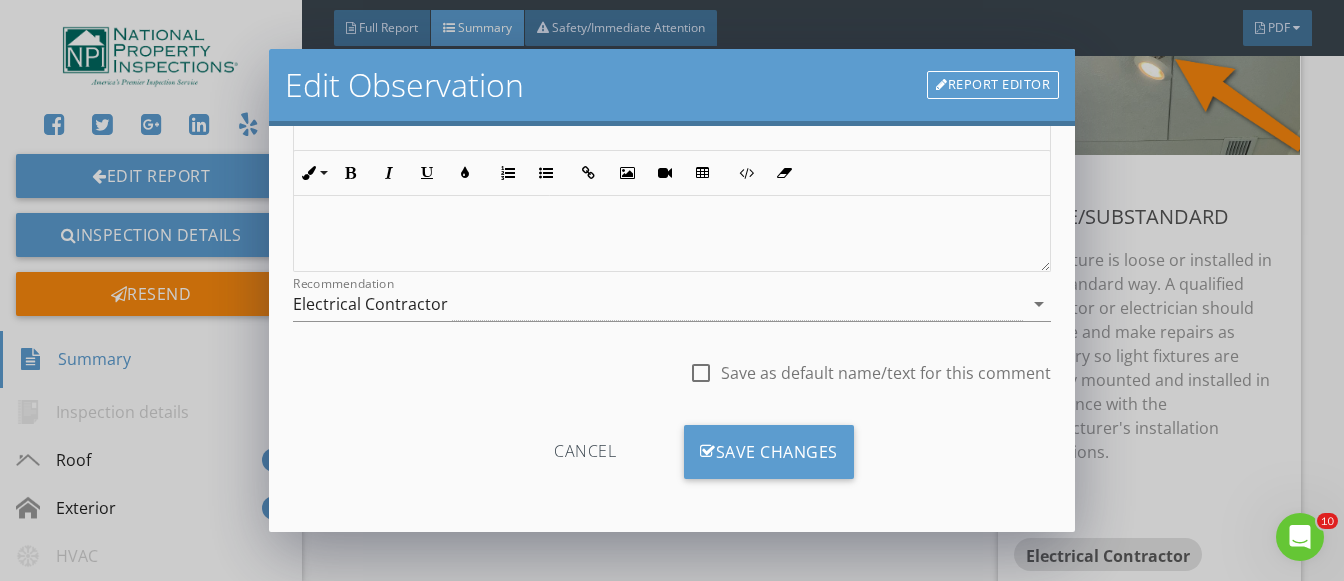 click on "Cancel" at bounding box center (585, 452) 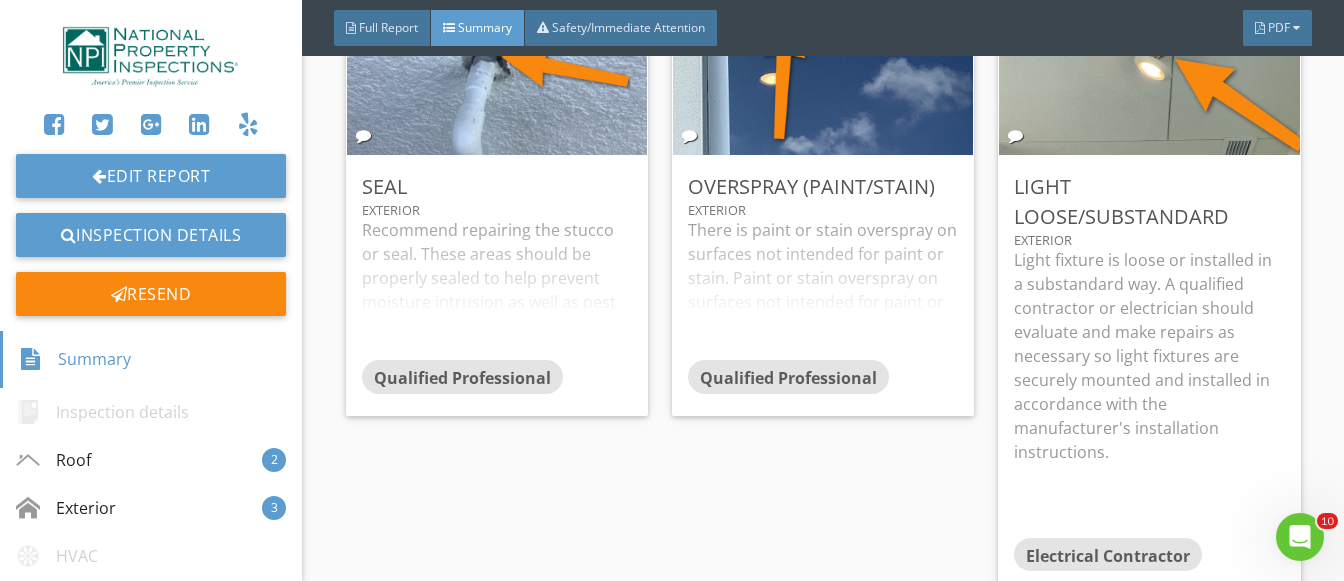 scroll, scrollTop: 138, scrollLeft: 0, axis: vertical 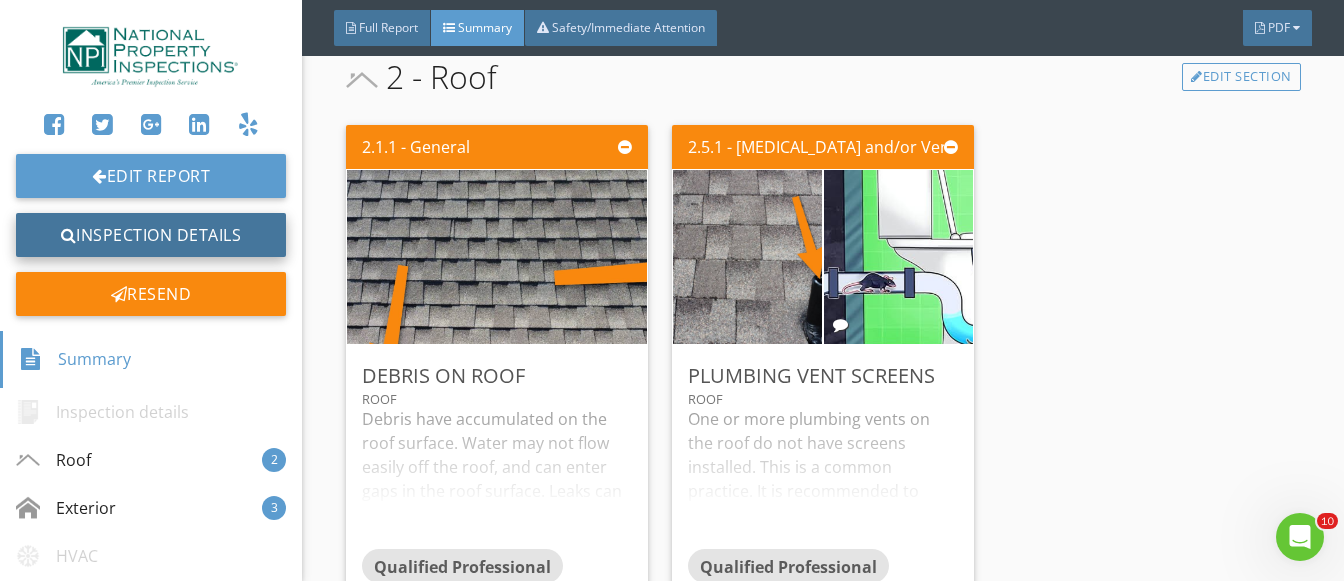 click on "Inspection Details" at bounding box center (151, 235) 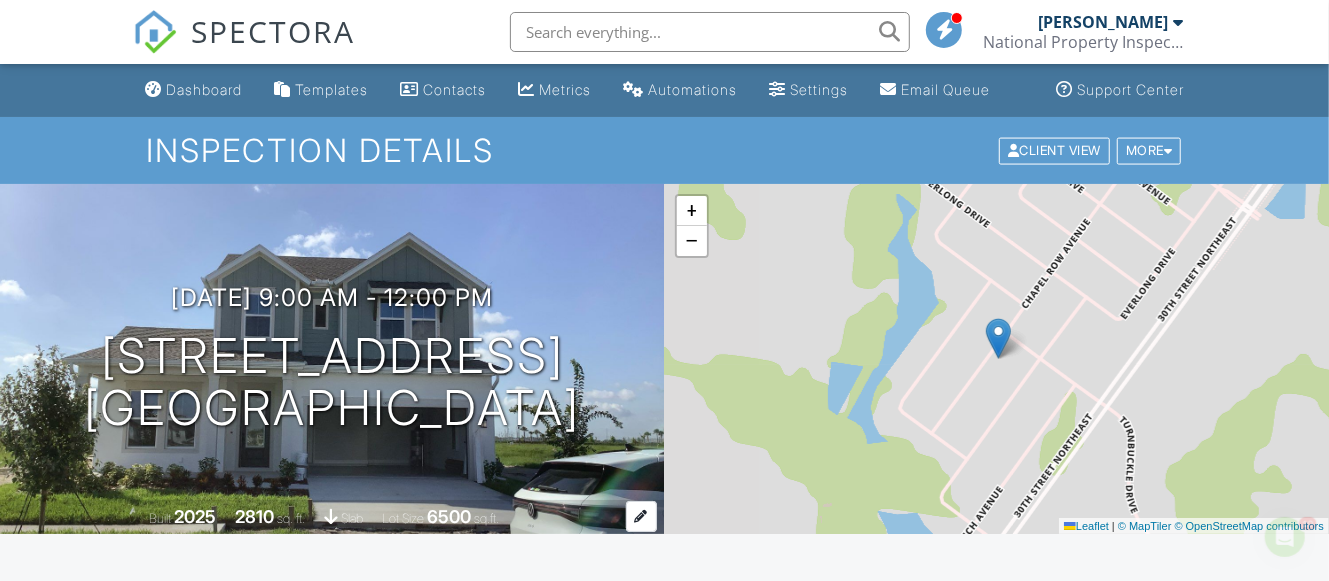 scroll, scrollTop: 0, scrollLeft: 0, axis: both 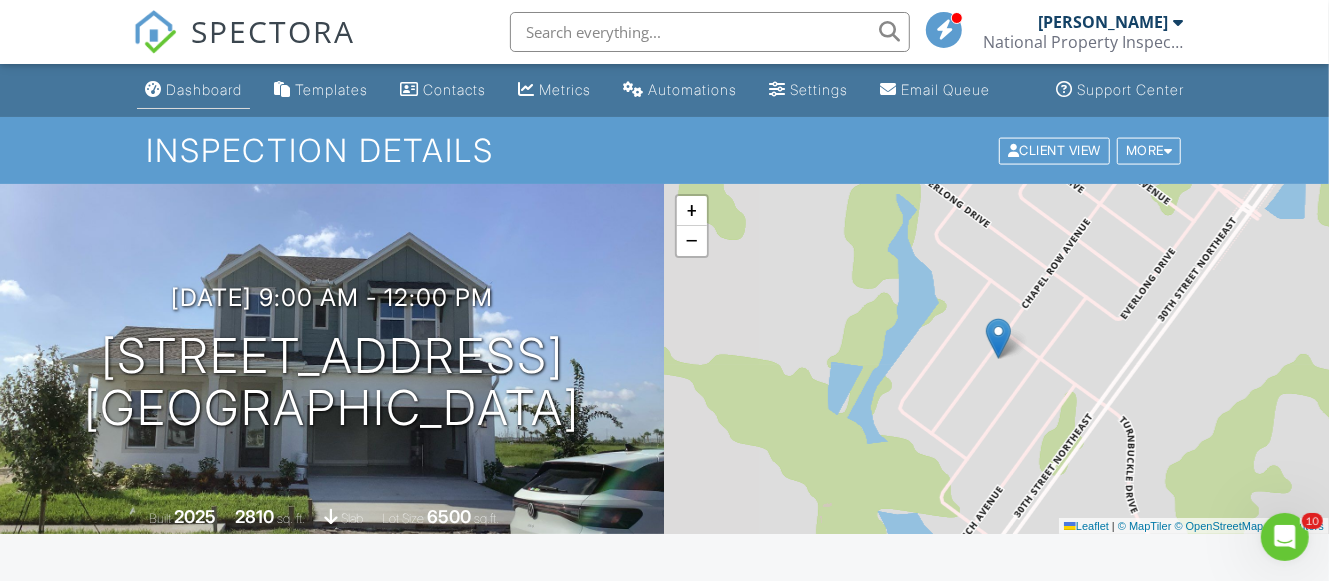 click on "Dashboard" at bounding box center [204, 89] 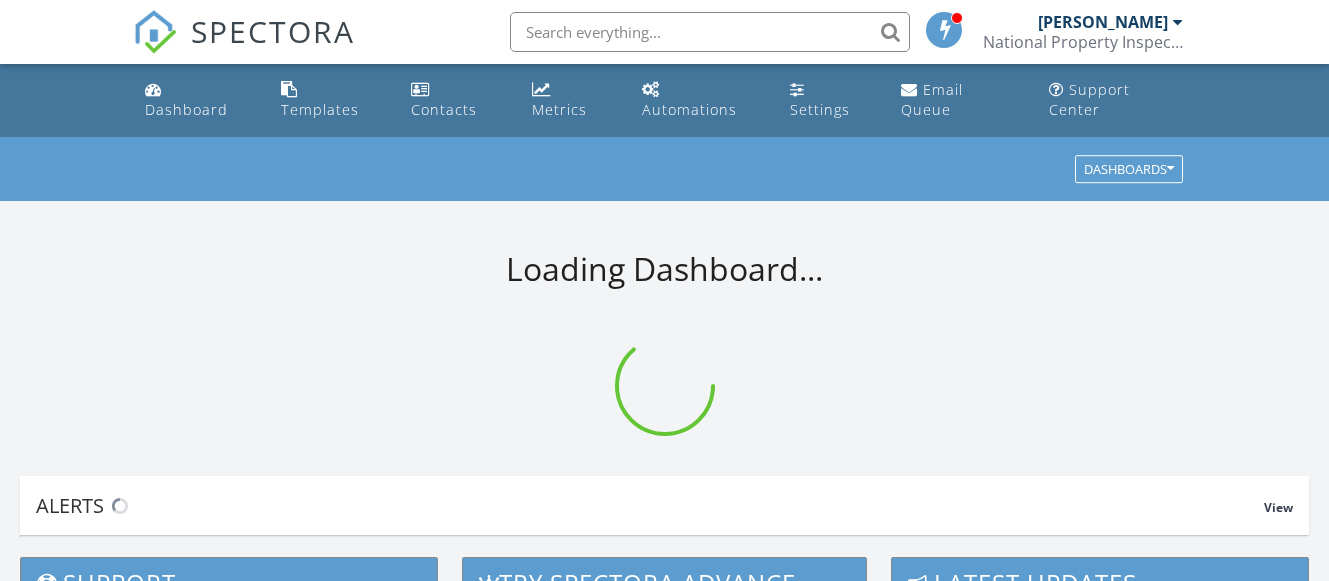 scroll, scrollTop: 0, scrollLeft: 0, axis: both 